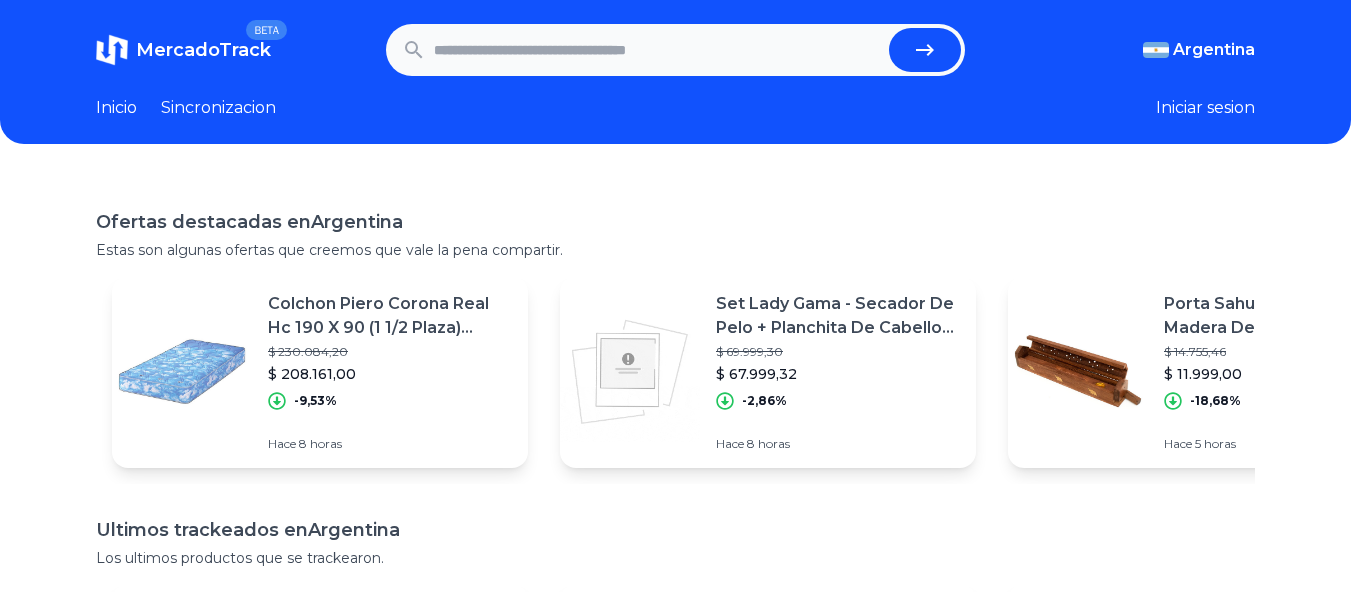 click at bounding box center (658, 50) 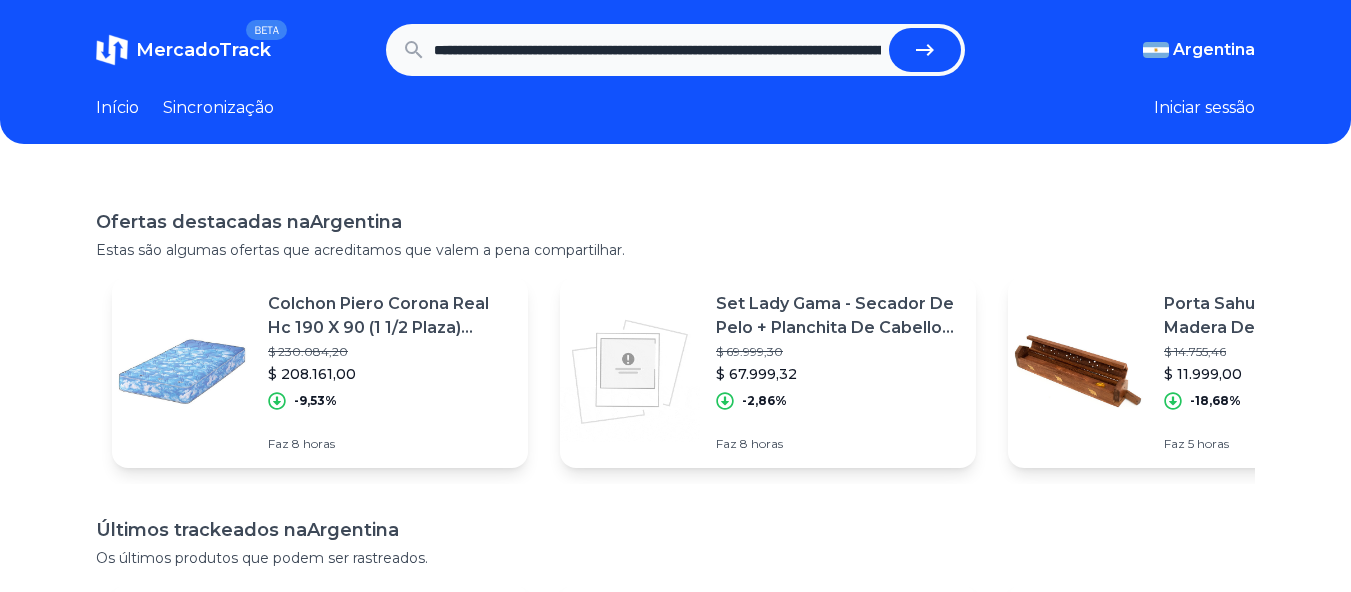 scroll, scrollTop: 0, scrollLeft: 1226, axis: horizontal 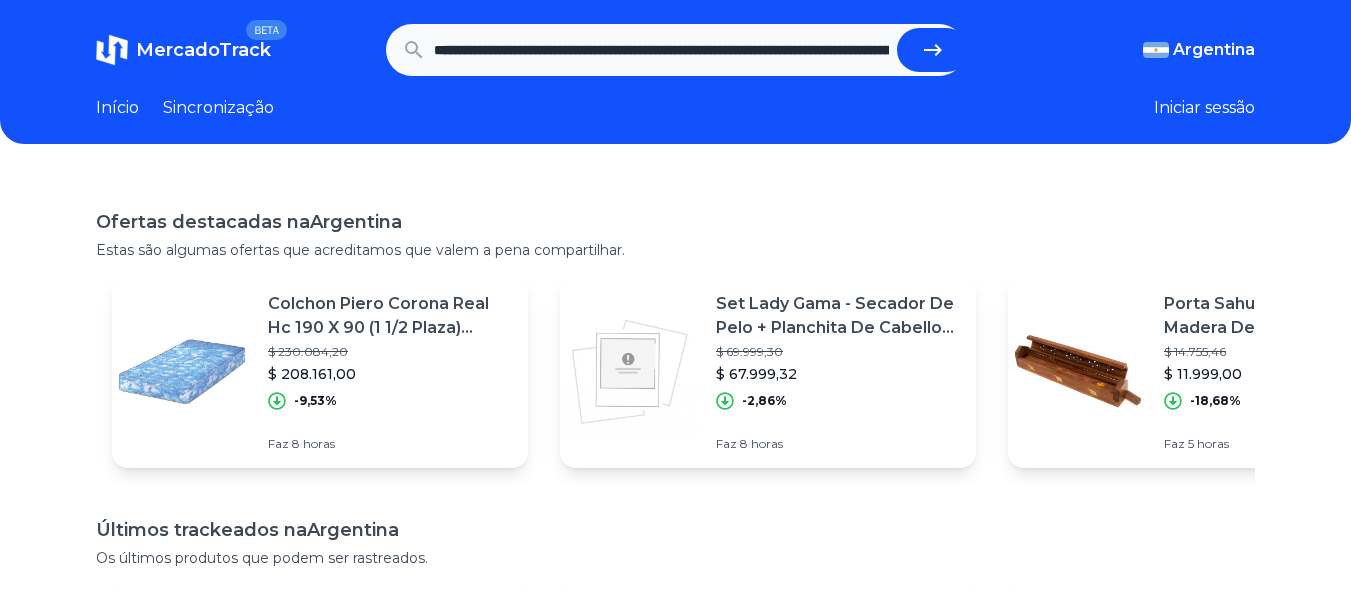 click at bounding box center (933, 50) 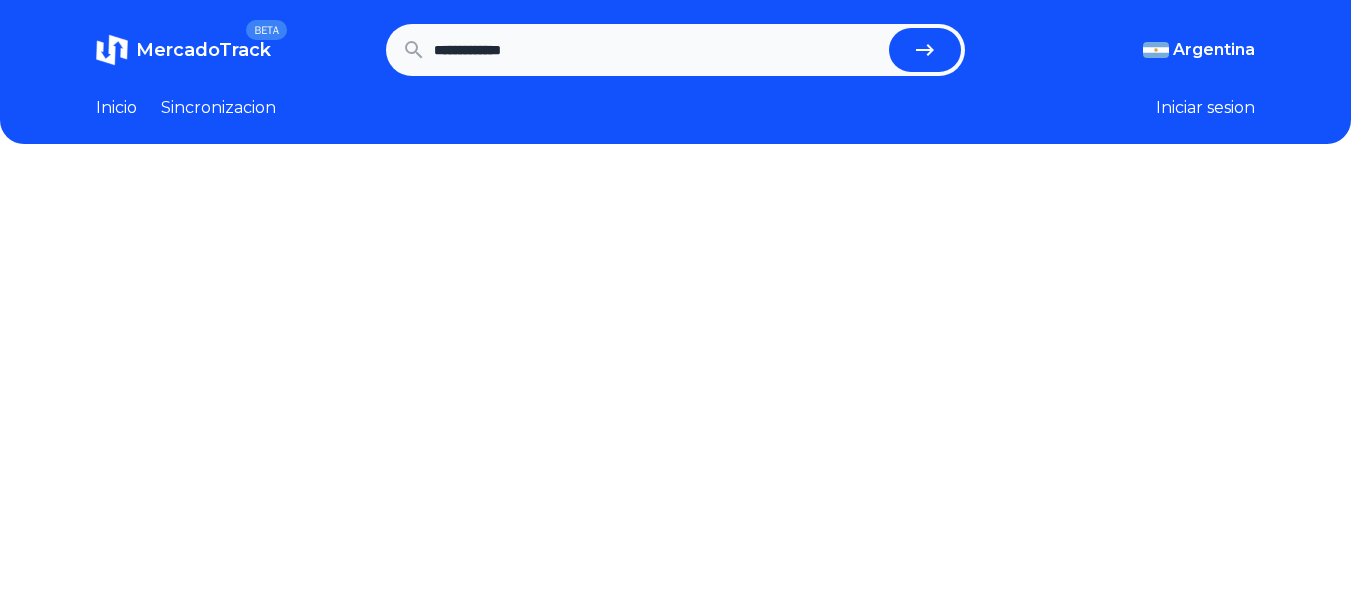 scroll, scrollTop: 0, scrollLeft: 0, axis: both 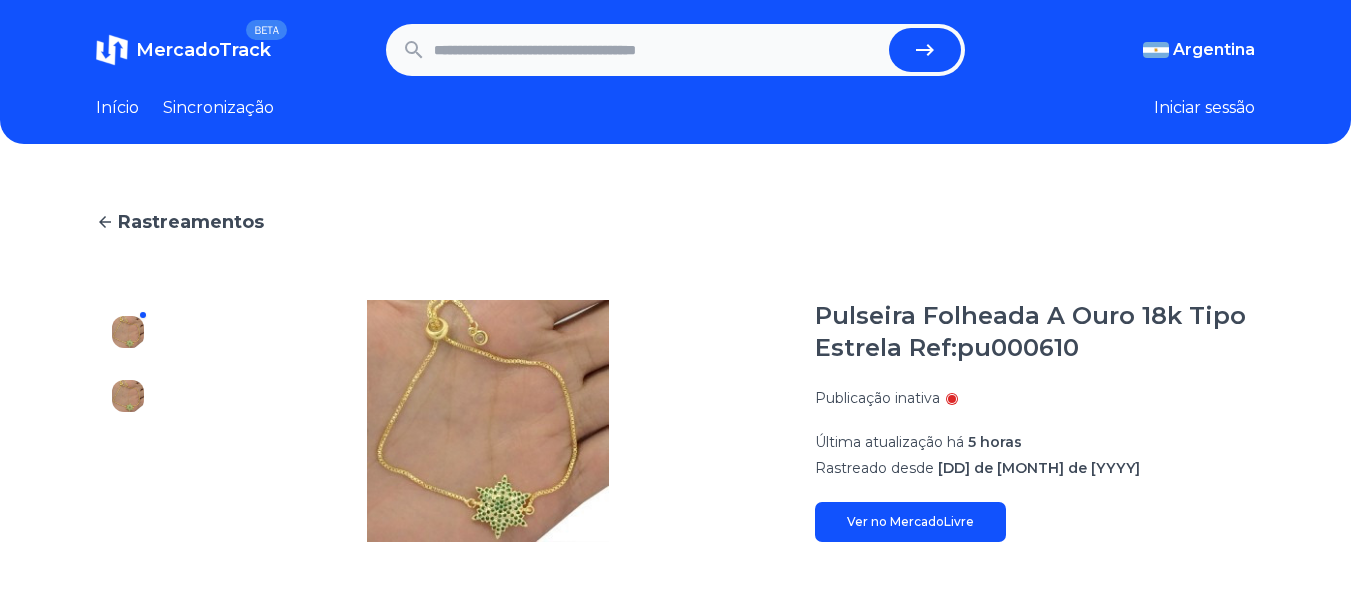 click at bounding box center [658, 50] 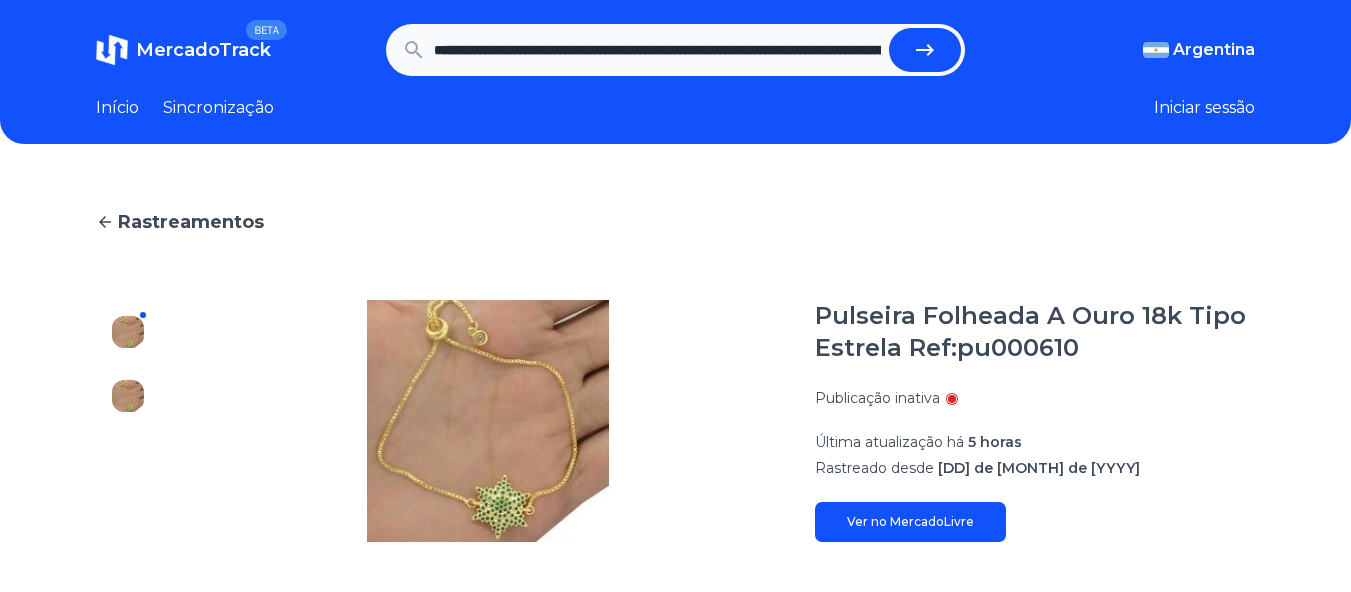scroll, scrollTop: 0, scrollLeft: 1226, axis: horizontal 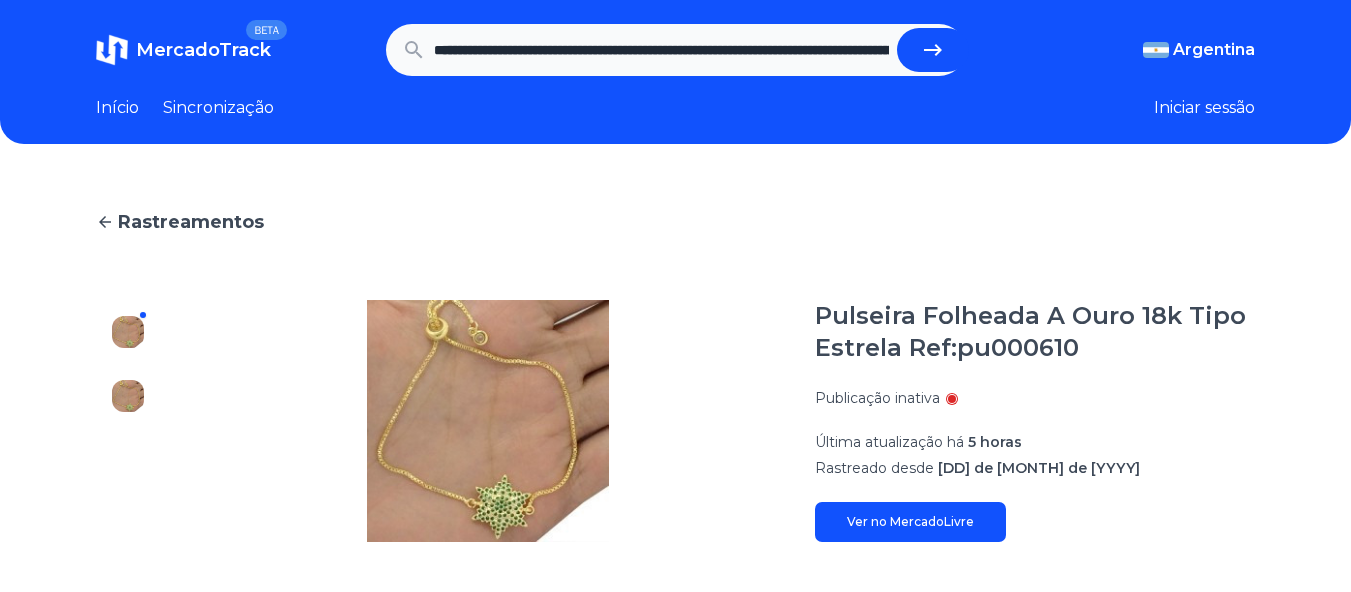 click 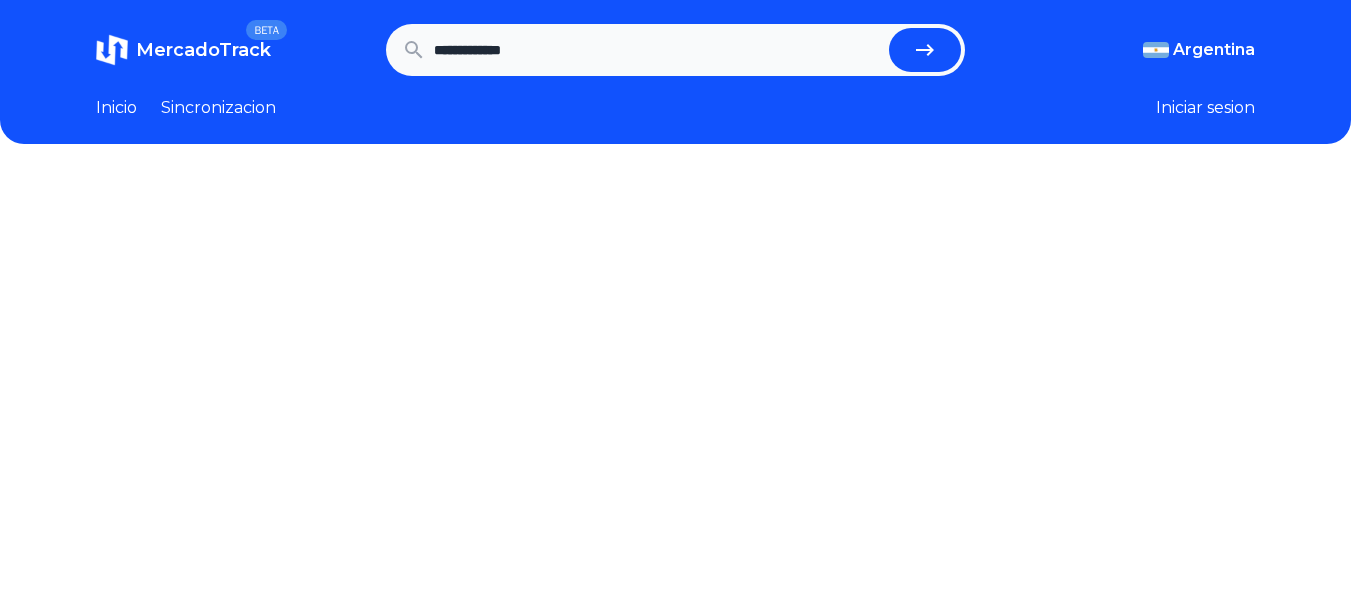 scroll, scrollTop: 0, scrollLeft: 0, axis: both 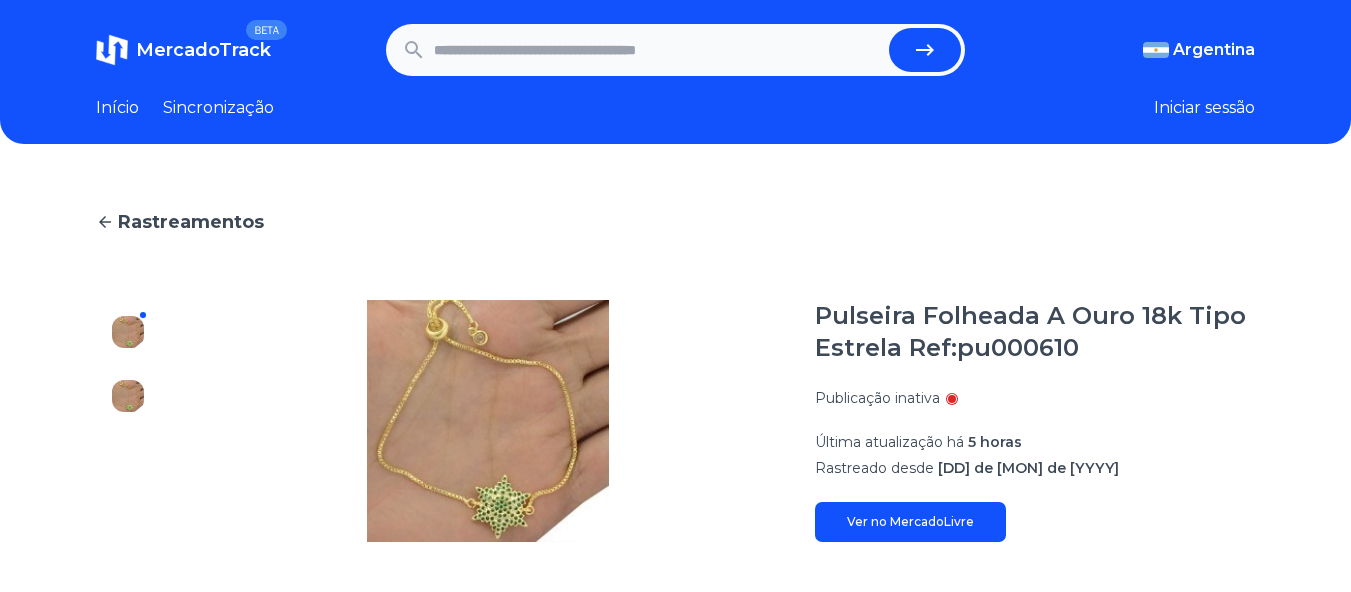 click at bounding box center [658, 50] 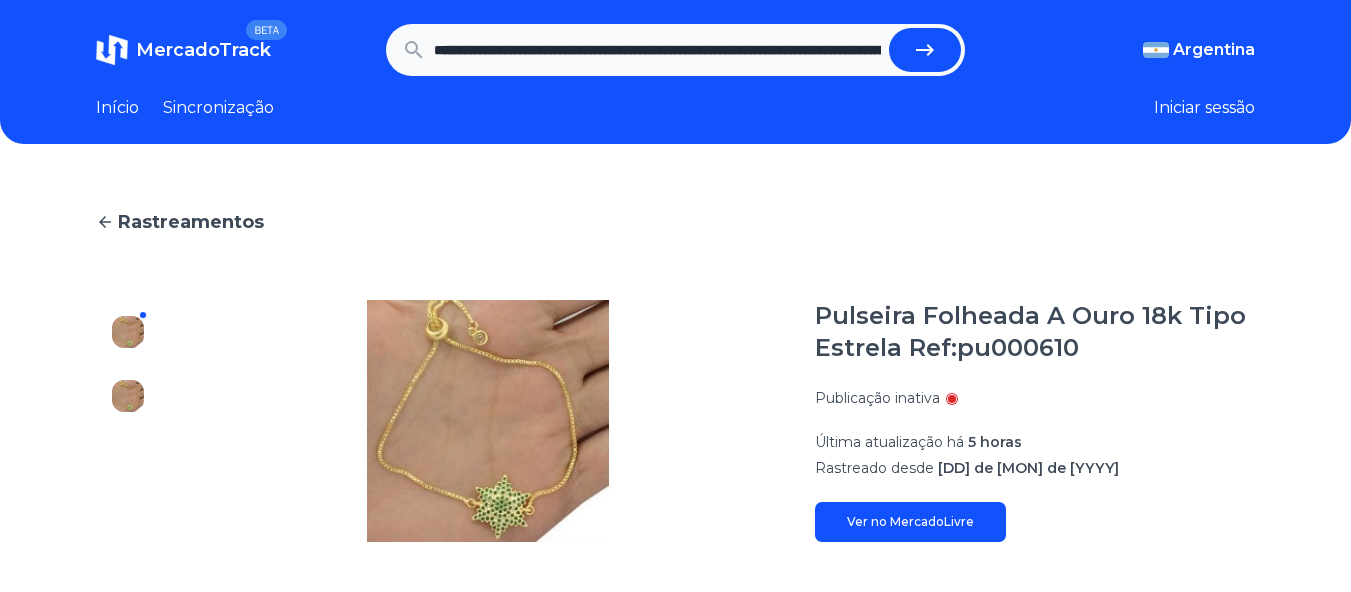 scroll, scrollTop: 0, scrollLeft: 1226, axis: horizontal 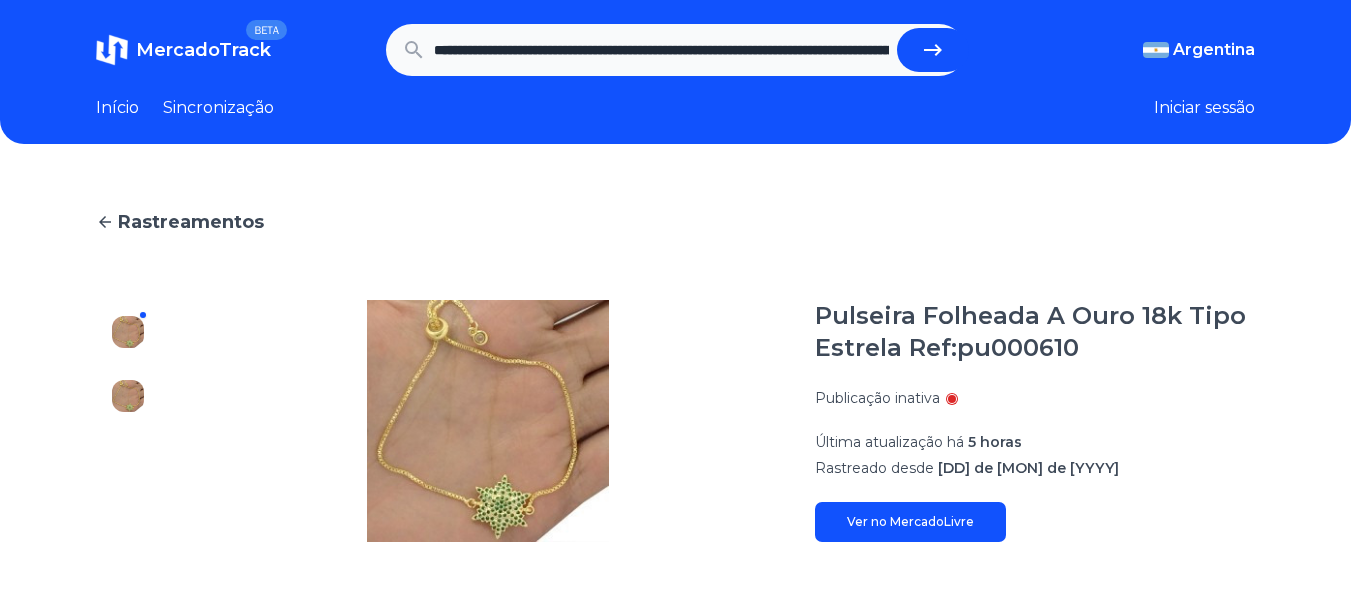 click 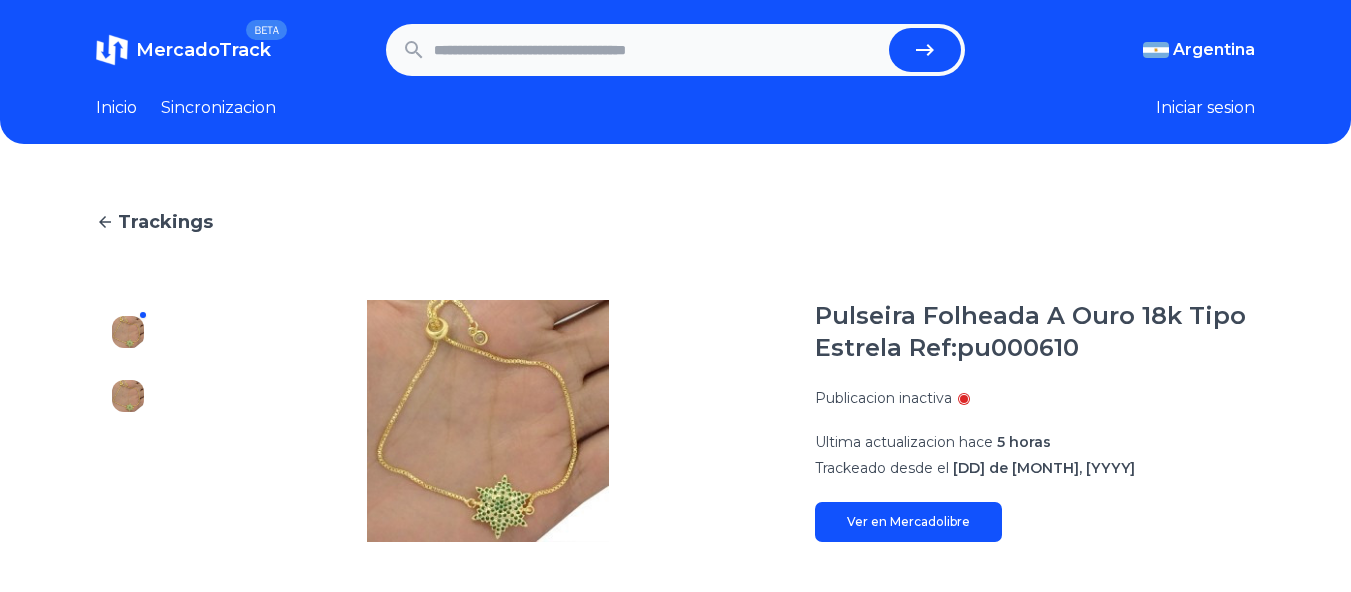 scroll, scrollTop: 0, scrollLeft: 0, axis: both 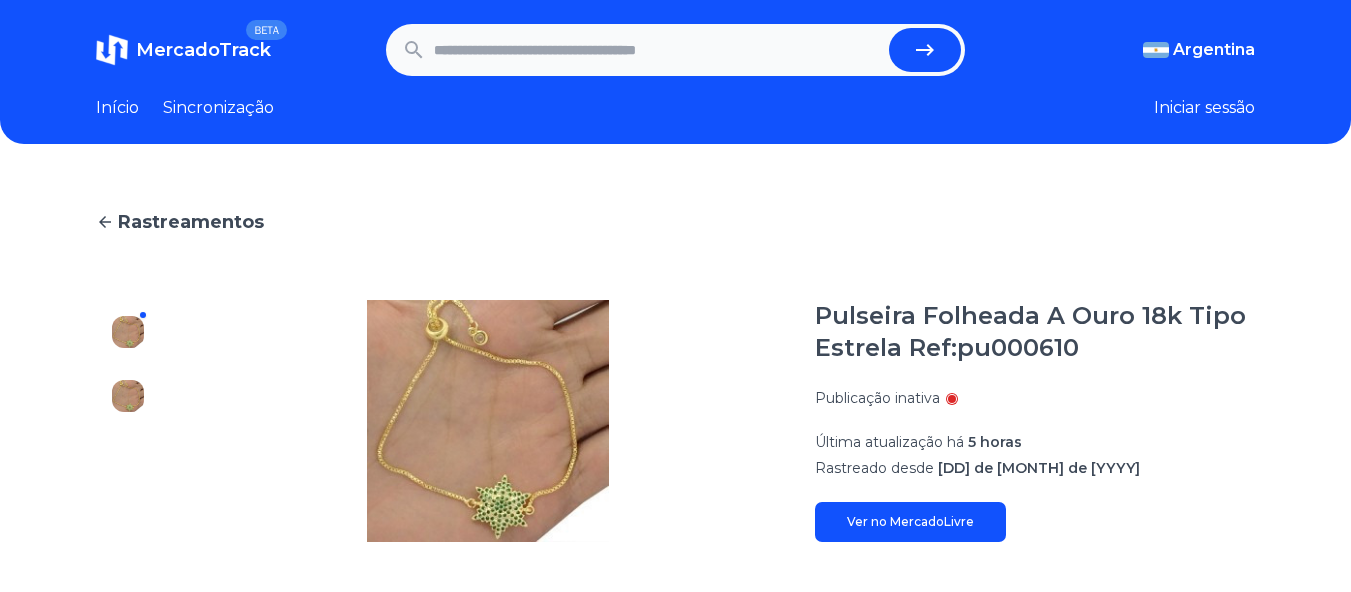 click at bounding box center (658, 50) 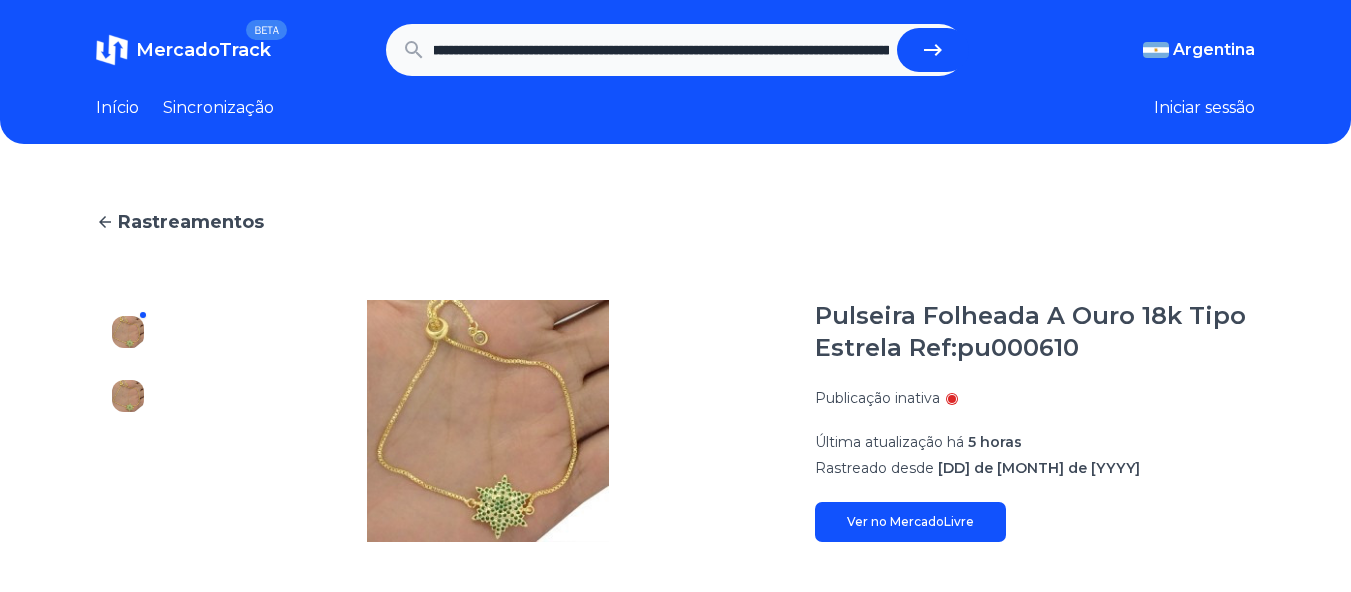 scroll, scrollTop: 0, scrollLeft: 0, axis: both 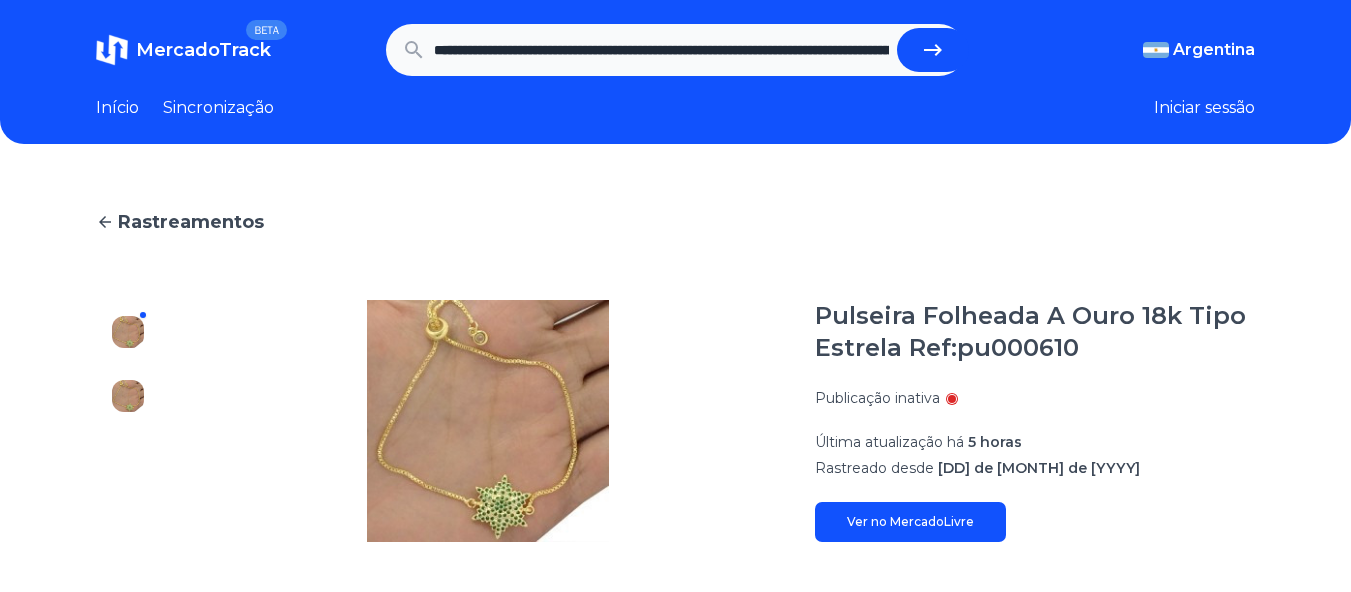 click 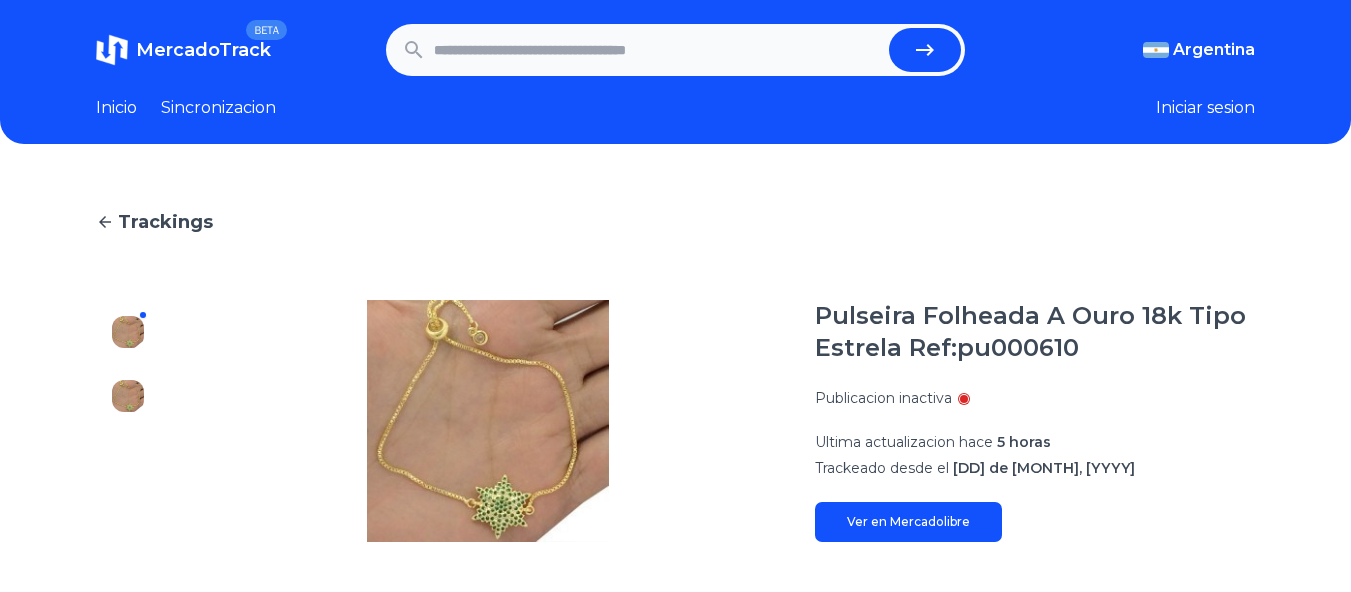 scroll, scrollTop: 0, scrollLeft: 0, axis: both 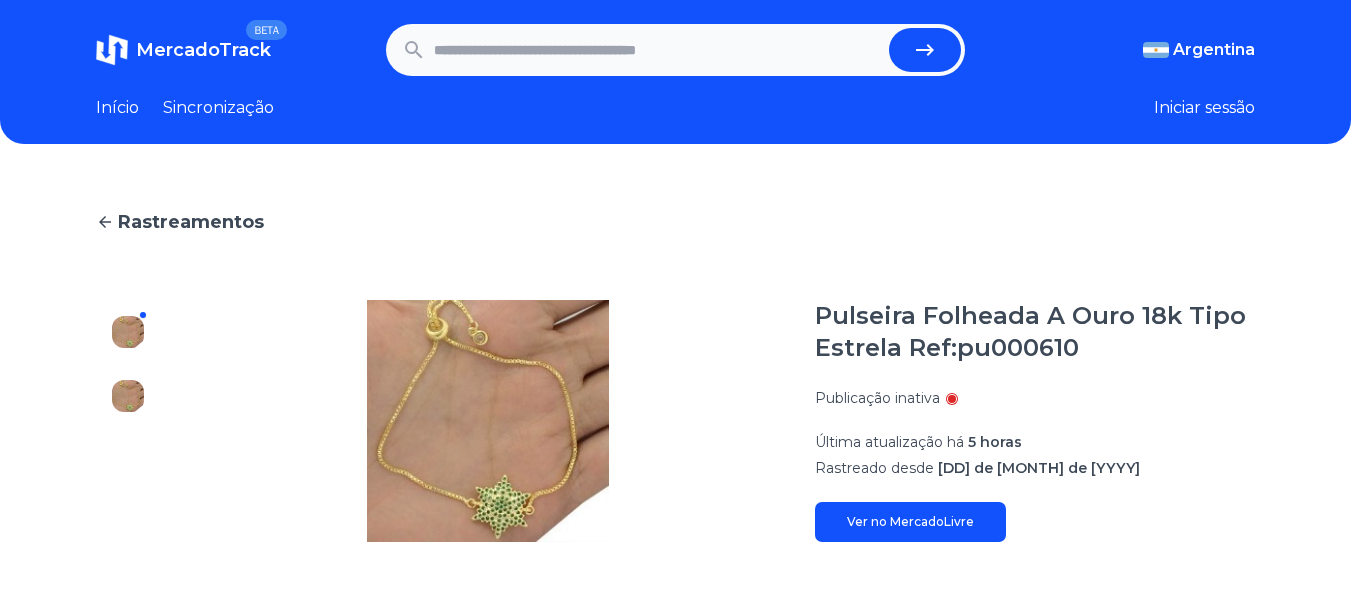 click at bounding box center [658, 50] 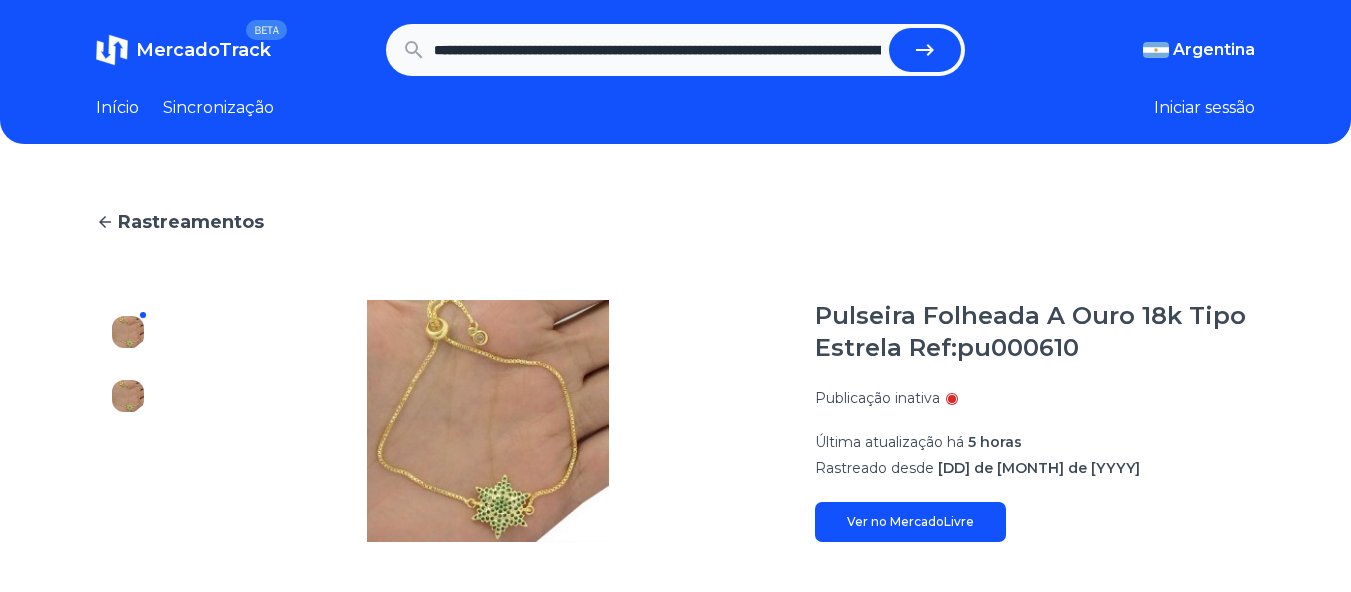 scroll, scrollTop: 0, scrollLeft: 1821, axis: horizontal 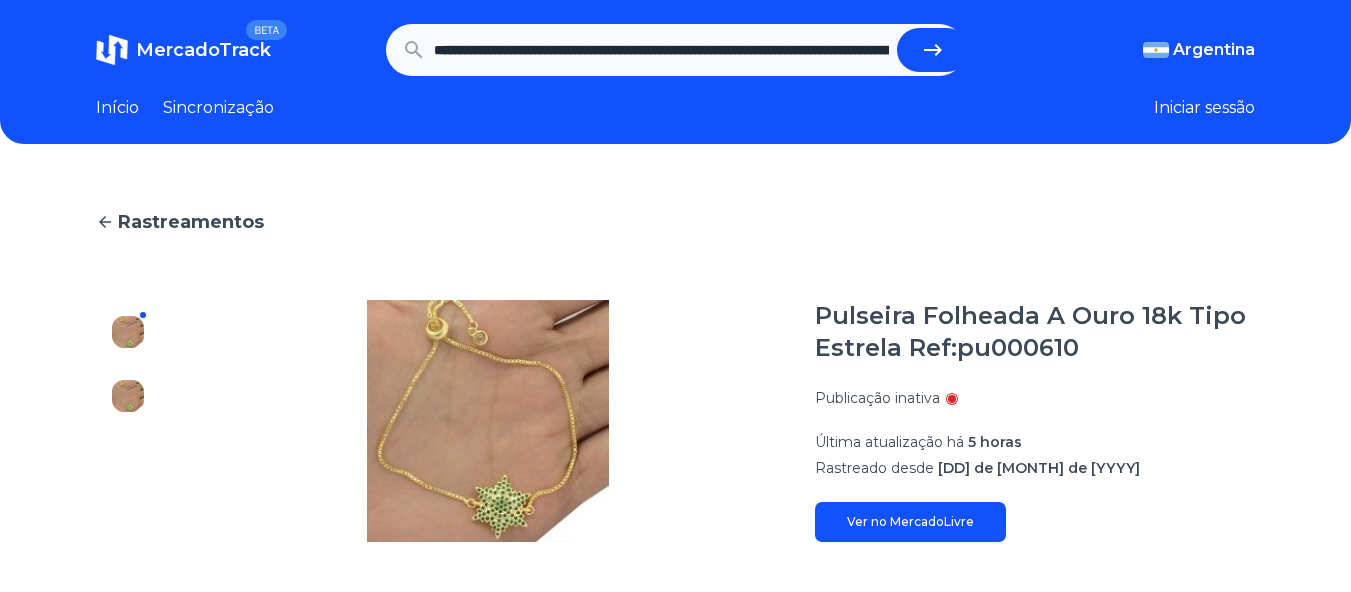 click at bounding box center [933, 50] 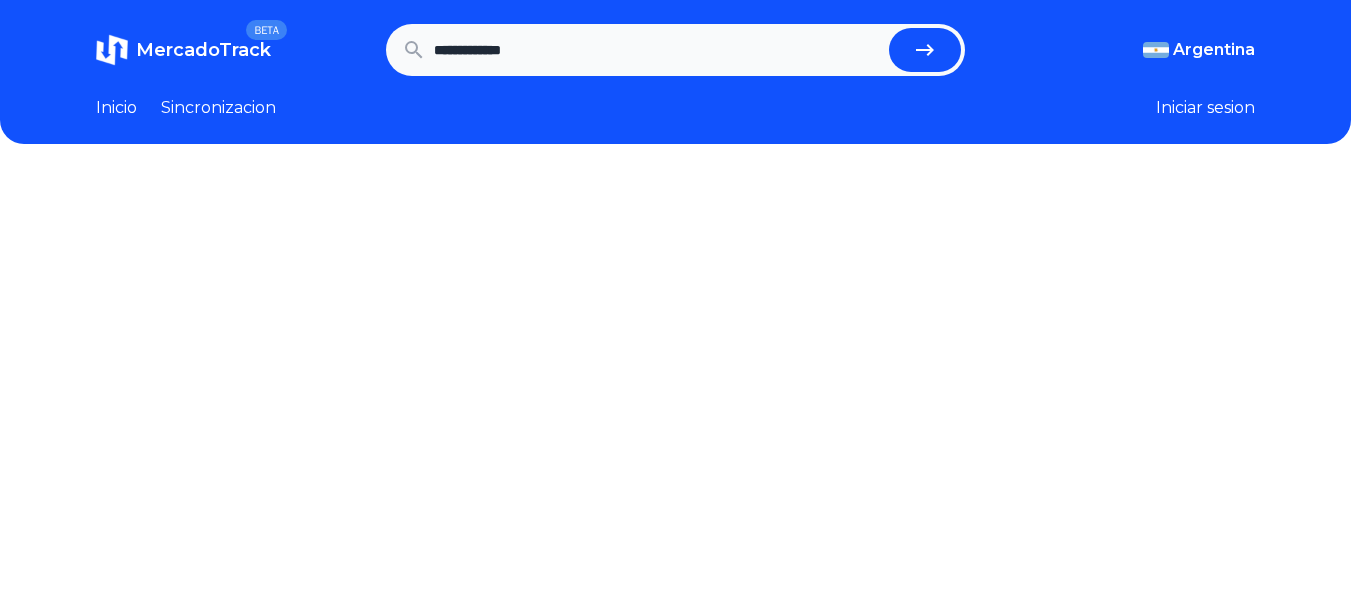 scroll, scrollTop: 0, scrollLeft: 0, axis: both 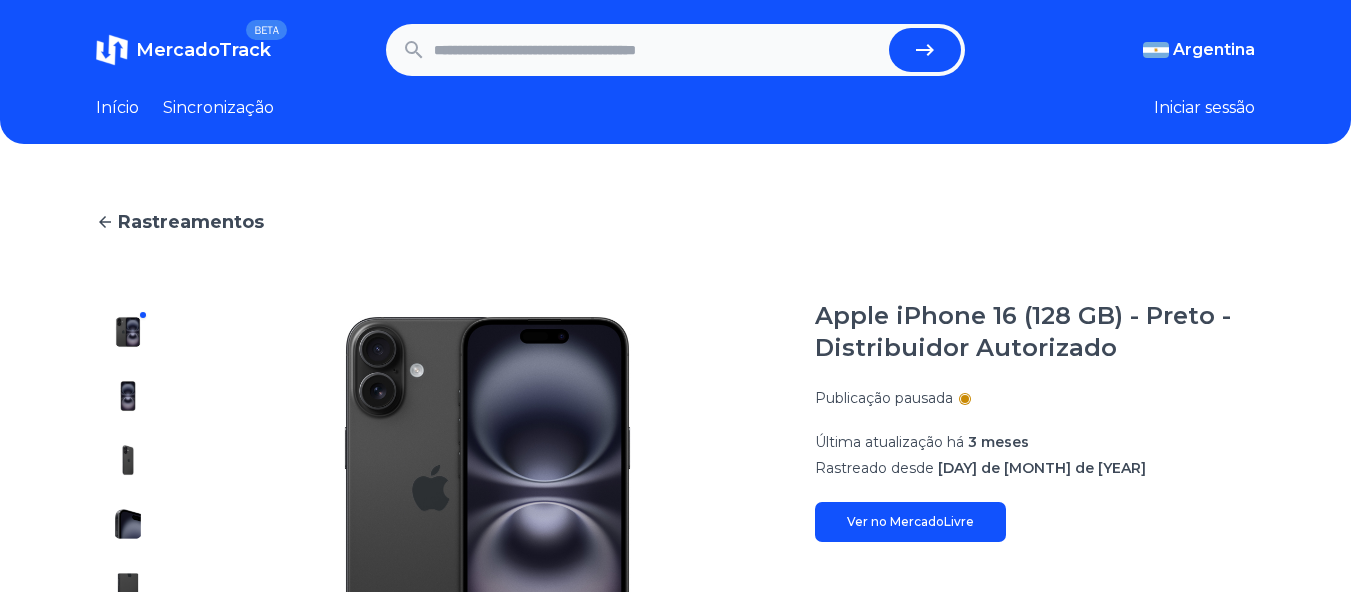 click at bounding box center [658, 50] 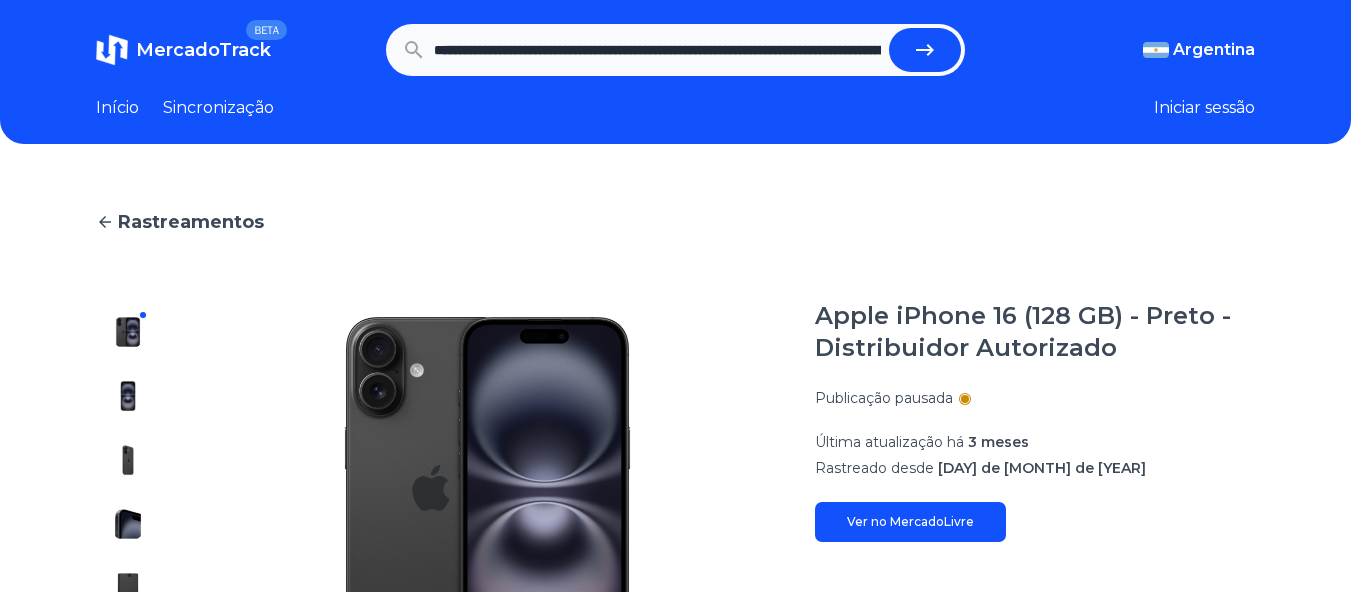 scroll, scrollTop: 0, scrollLeft: 3235, axis: horizontal 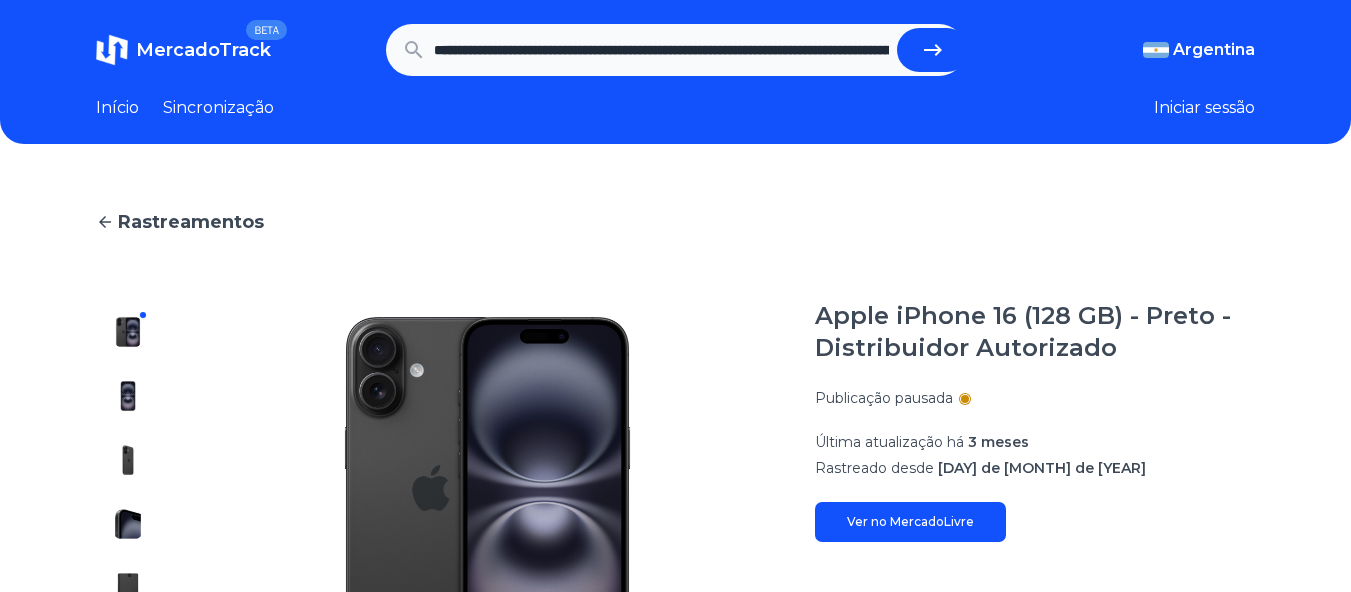 click 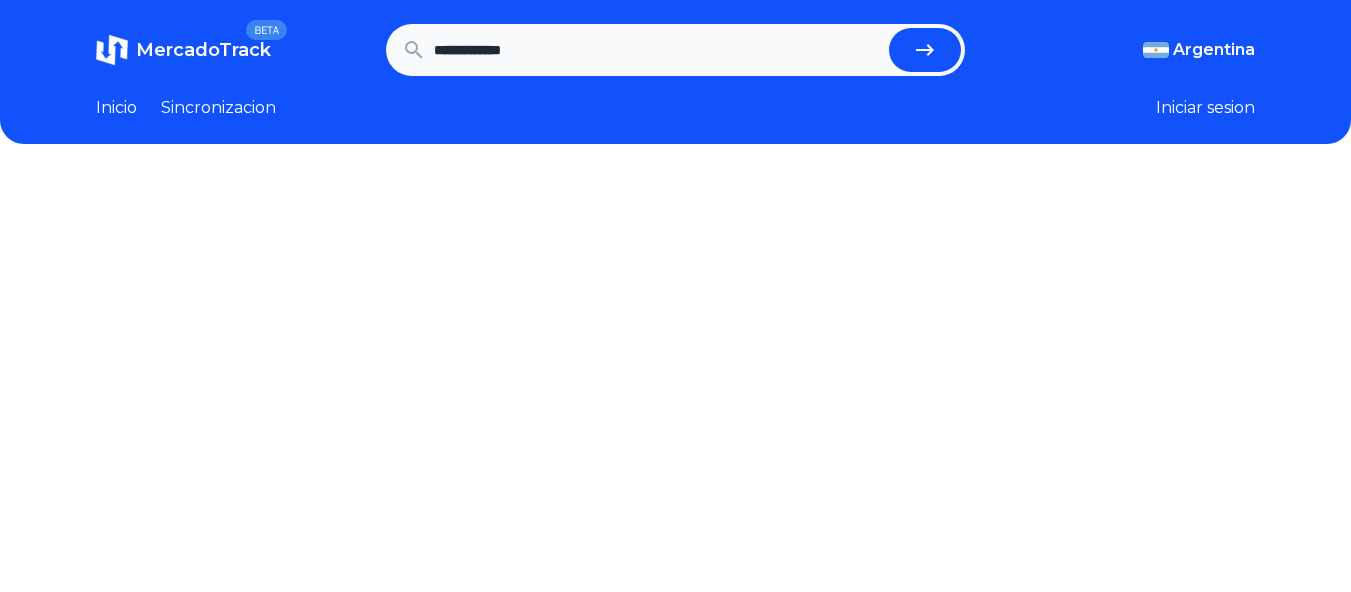 scroll, scrollTop: 0, scrollLeft: 0, axis: both 